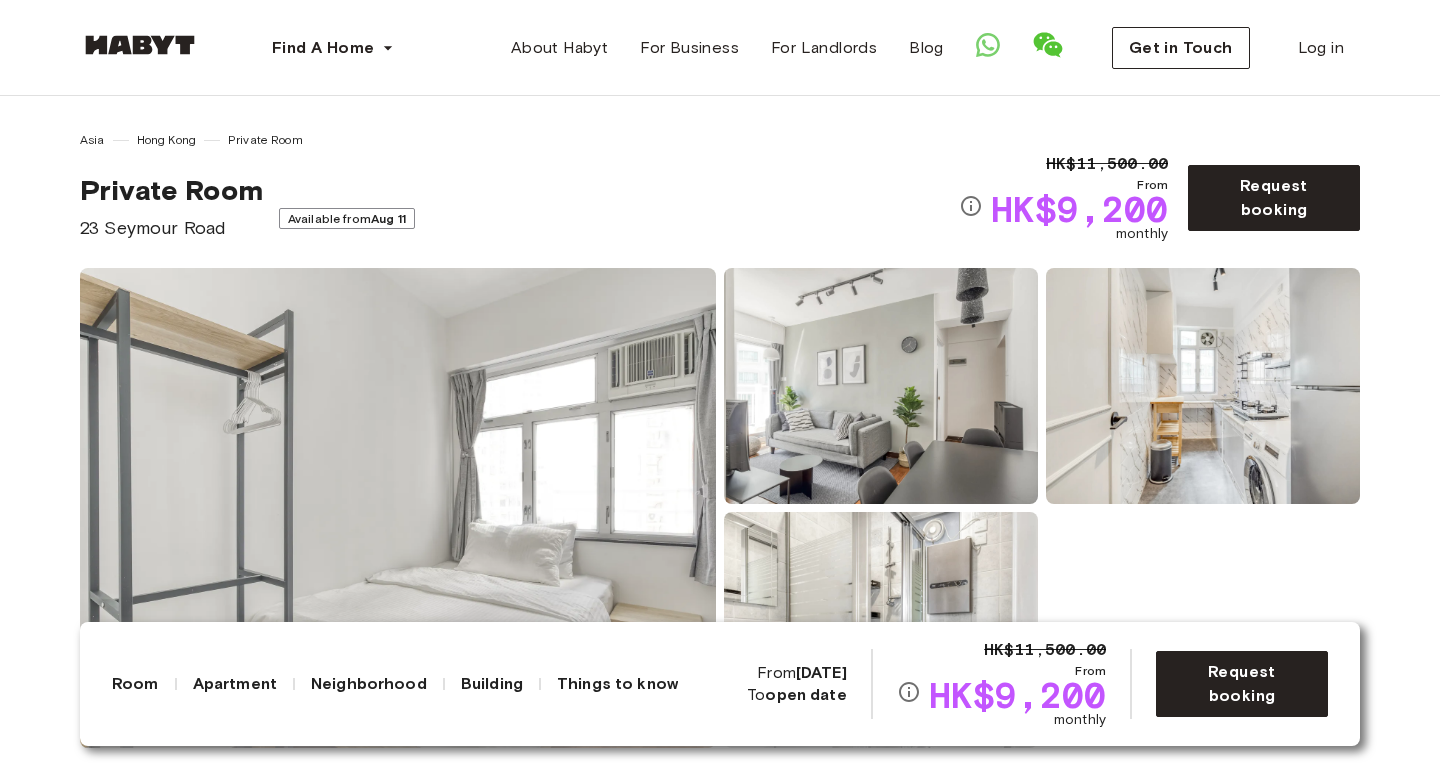 scroll, scrollTop: 538, scrollLeft: 0, axis: vertical 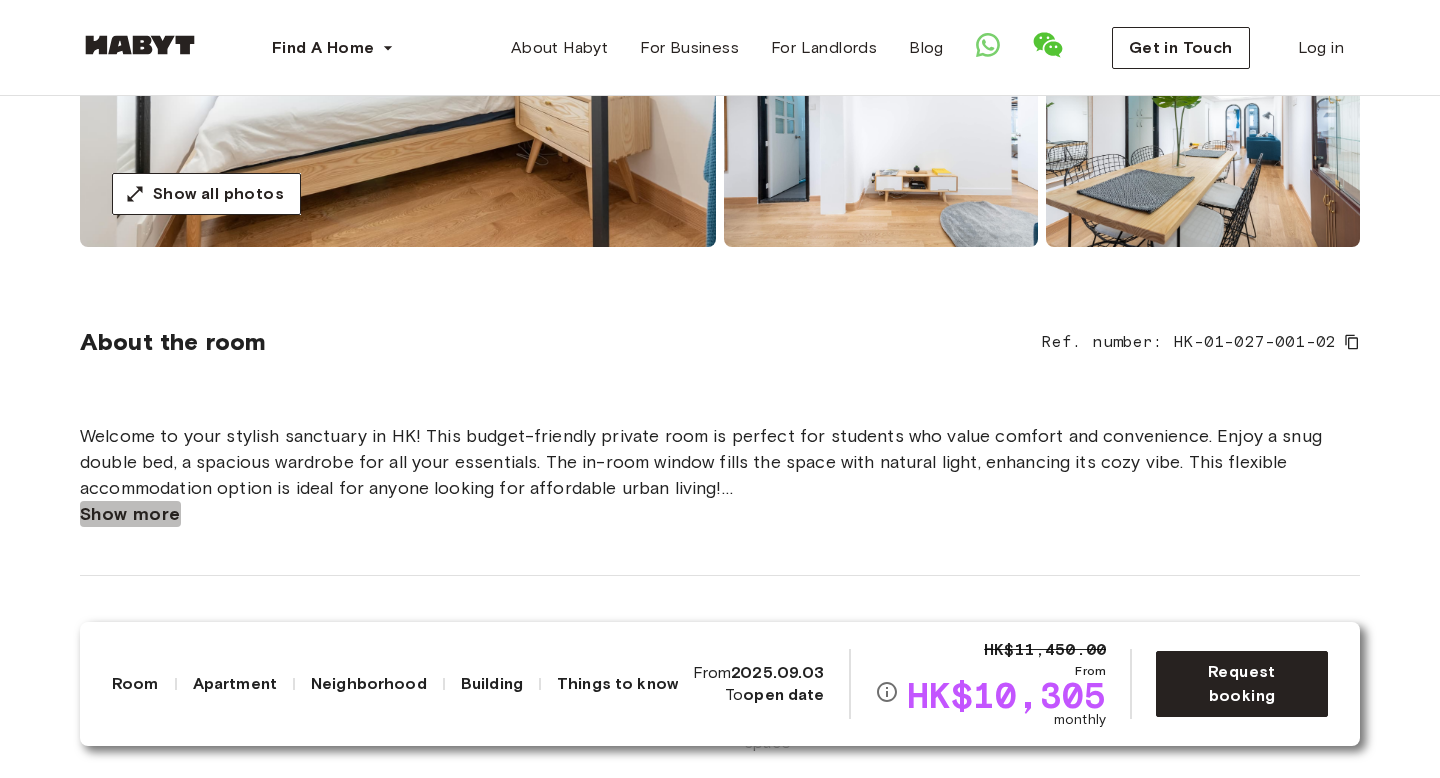 click on "Show more" at bounding box center (130, 514) 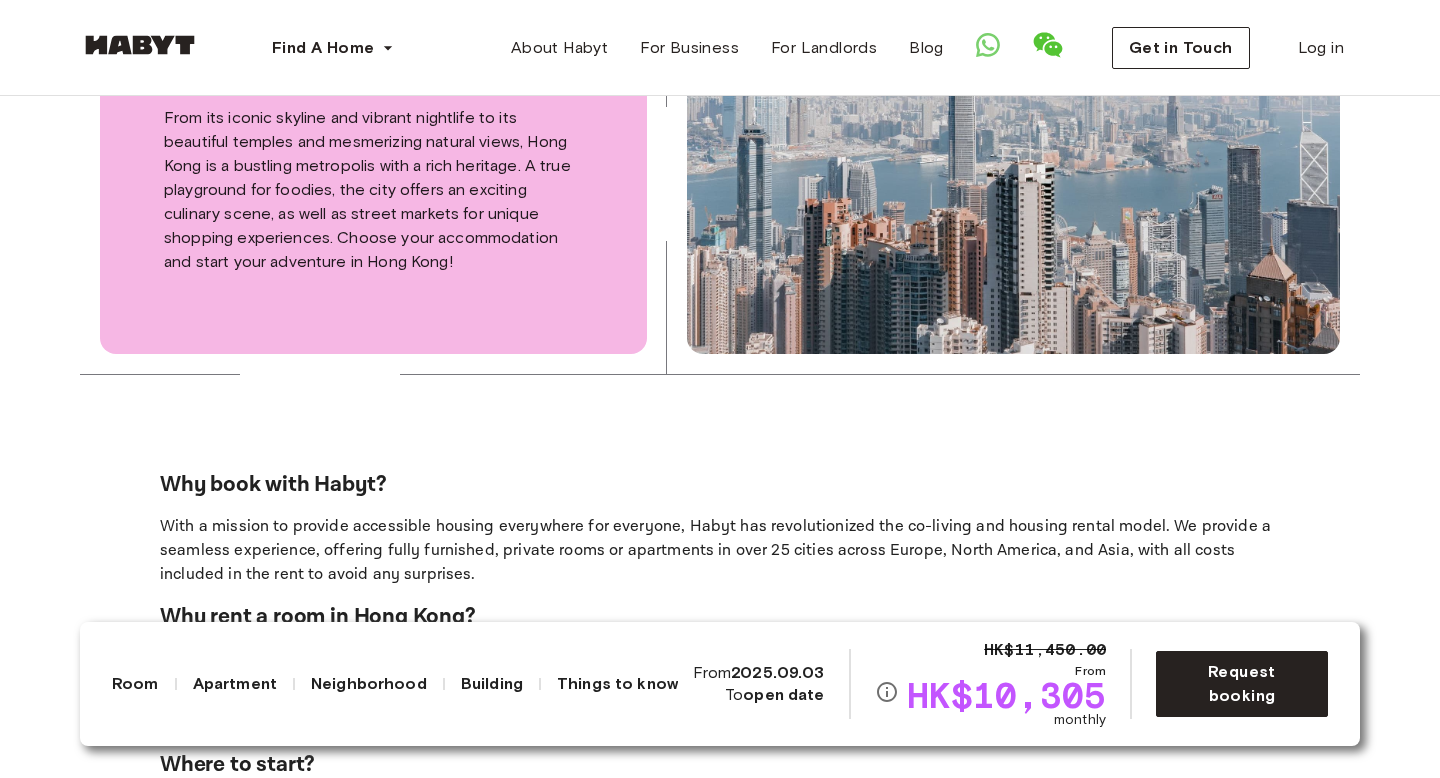 scroll, scrollTop: 4828, scrollLeft: 0, axis: vertical 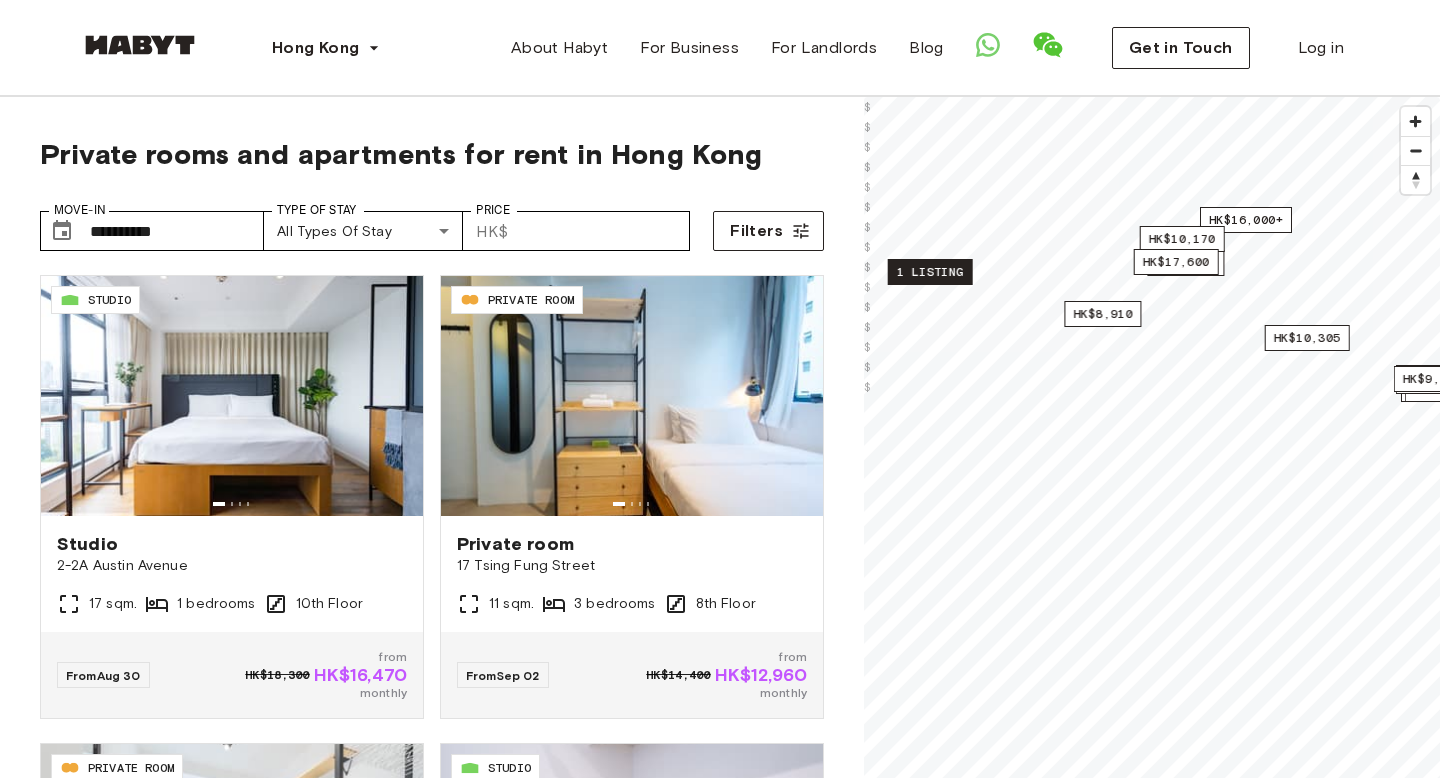 click on "1 listing" at bounding box center [930, 272] 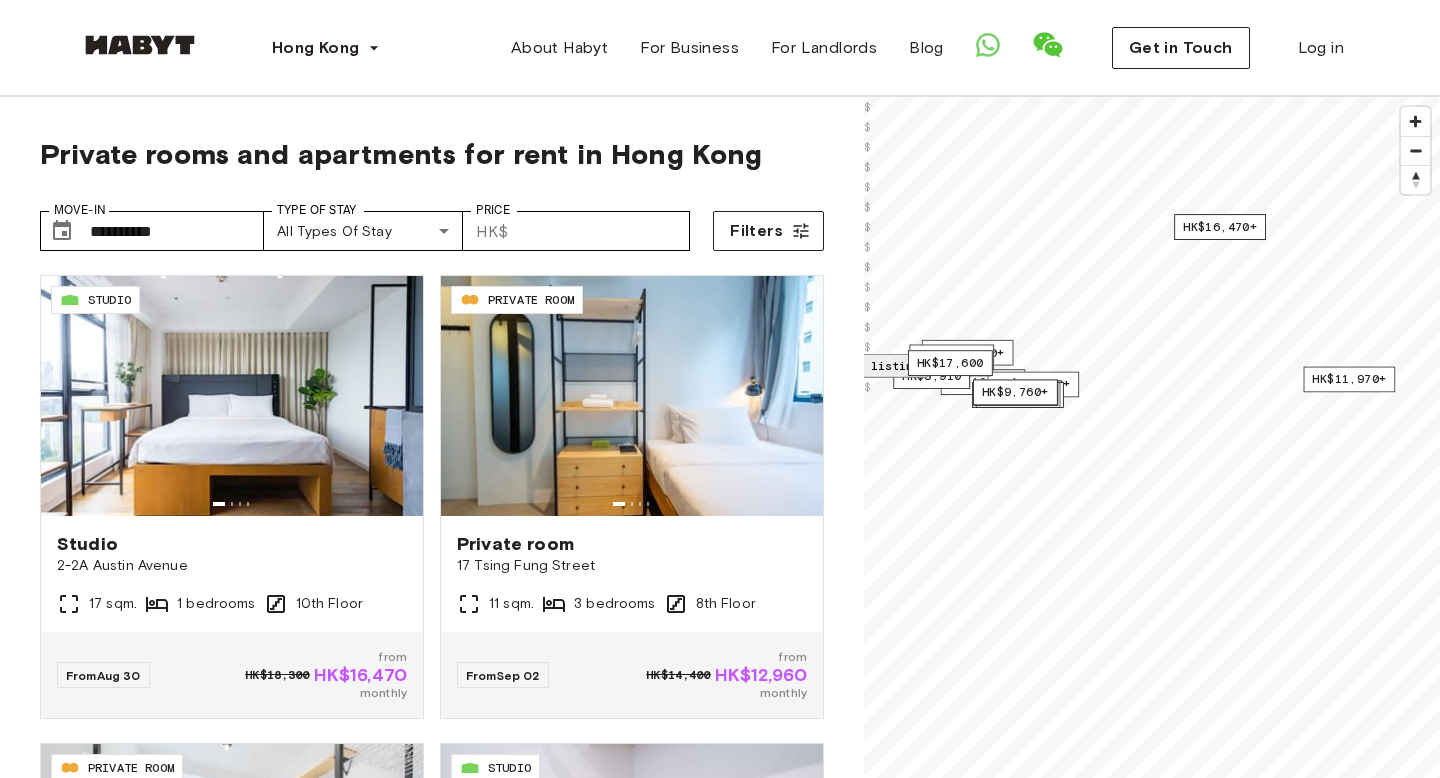 click on "HK$16,470+ HK$11,970+ HK$10,305 HK$13,700+ HK$21,100+ HK$9,315 HK$22,200 HK$8,910 HK$23,300 HK$16,000+ HK$22,150 HK$10,170 1 listing HK$9,760+ HK$17,600 © Mapbox   © OpenStreetMap   Improve this map $ $ $ $ $ $ $ $ $ $ $ $ $ $ $ 419K Queen's Road West 1 stays 419K Queen's Road West 9 sqm. 4 bedrooms 26th Floor From  Dec 24 HK$8,520 monthly" at bounding box center (1152, 486) 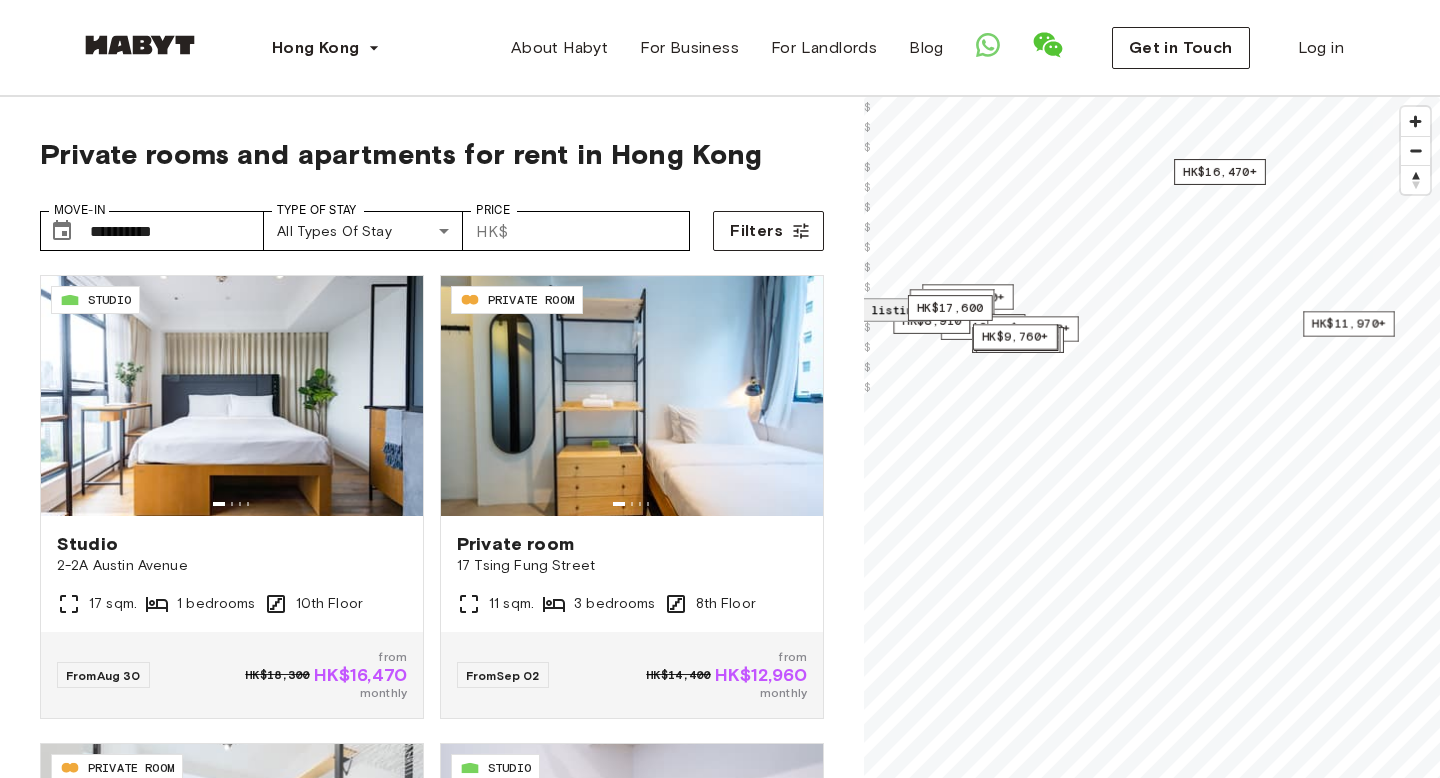 click on "HK$16,000+" at bounding box center (968, 297) 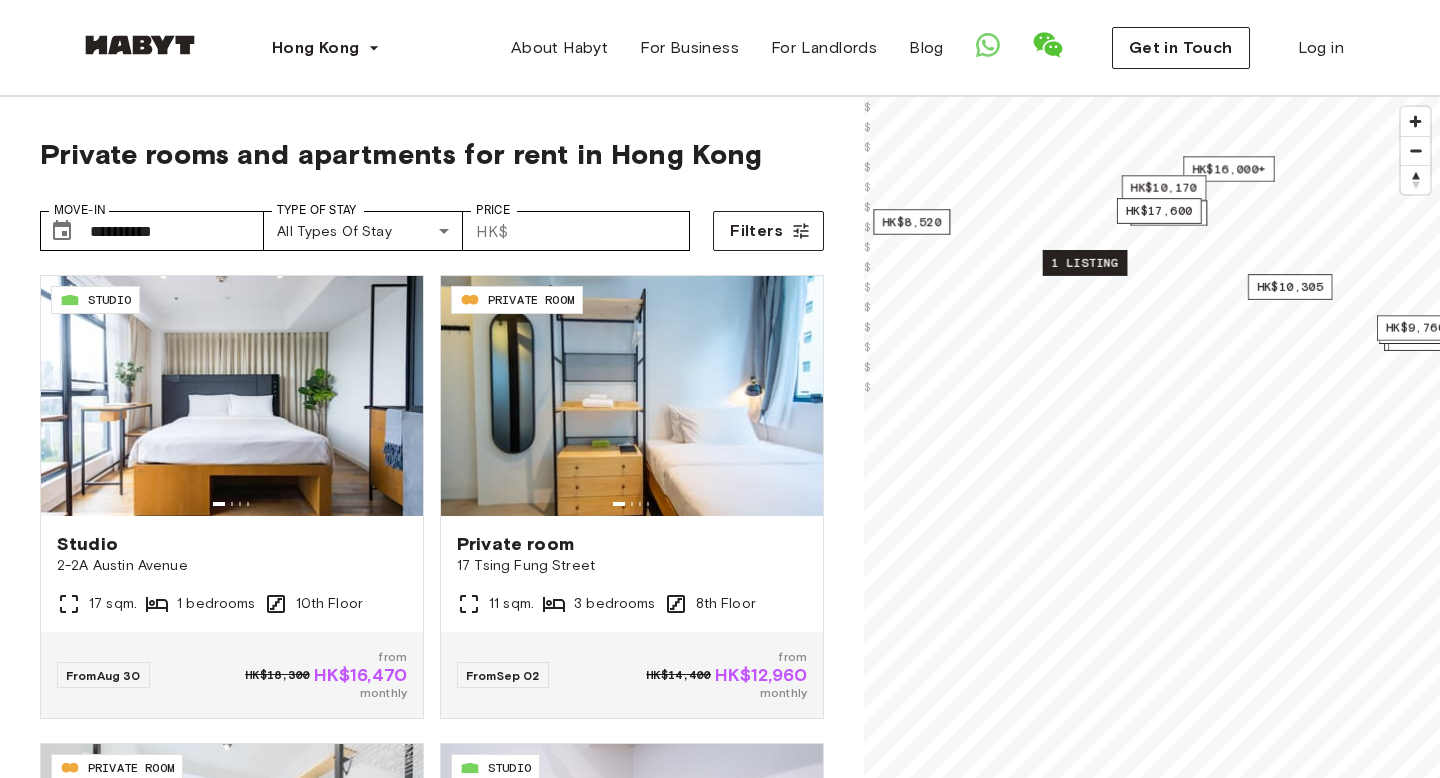 click on "1 listing" at bounding box center (1085, 263) 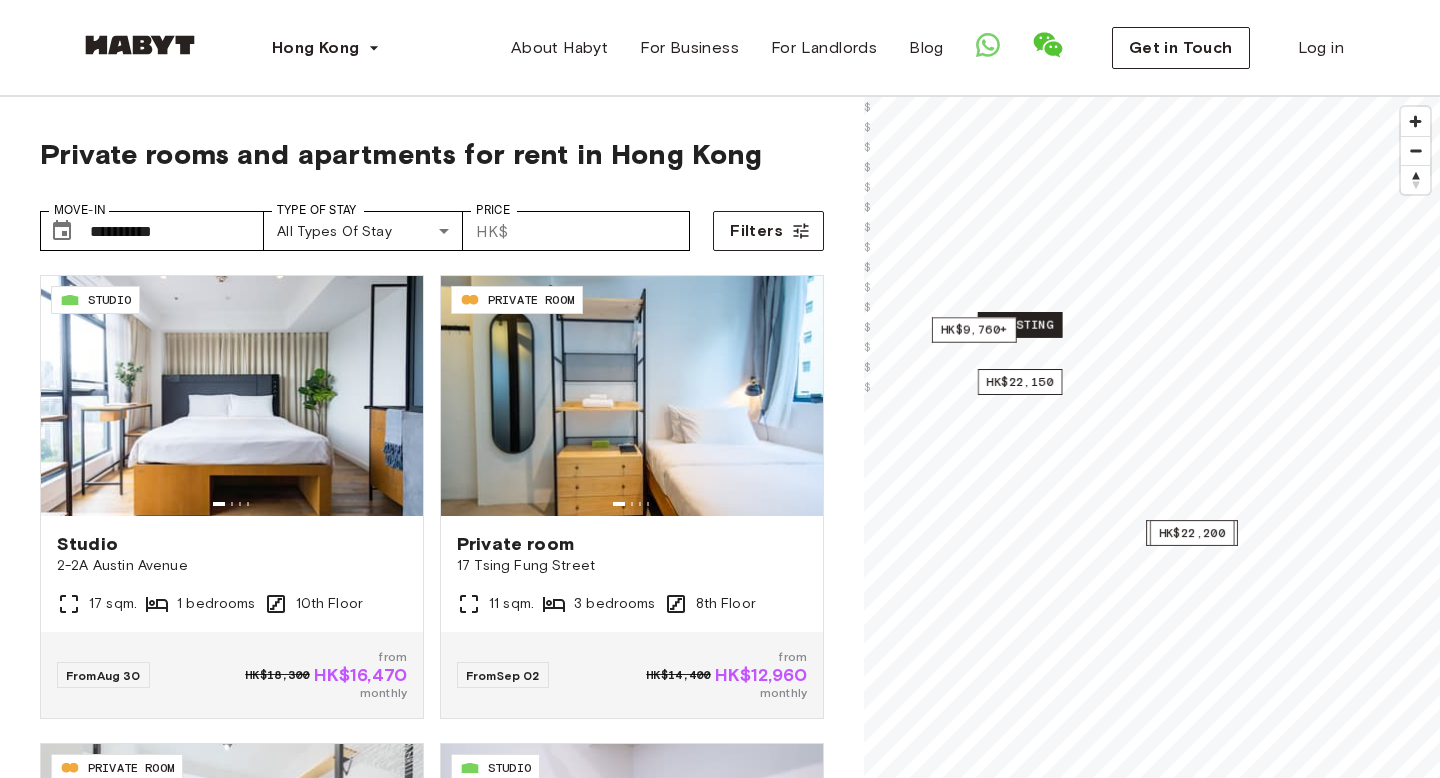 click on "1 listing" at bounding box center (1020, 325) 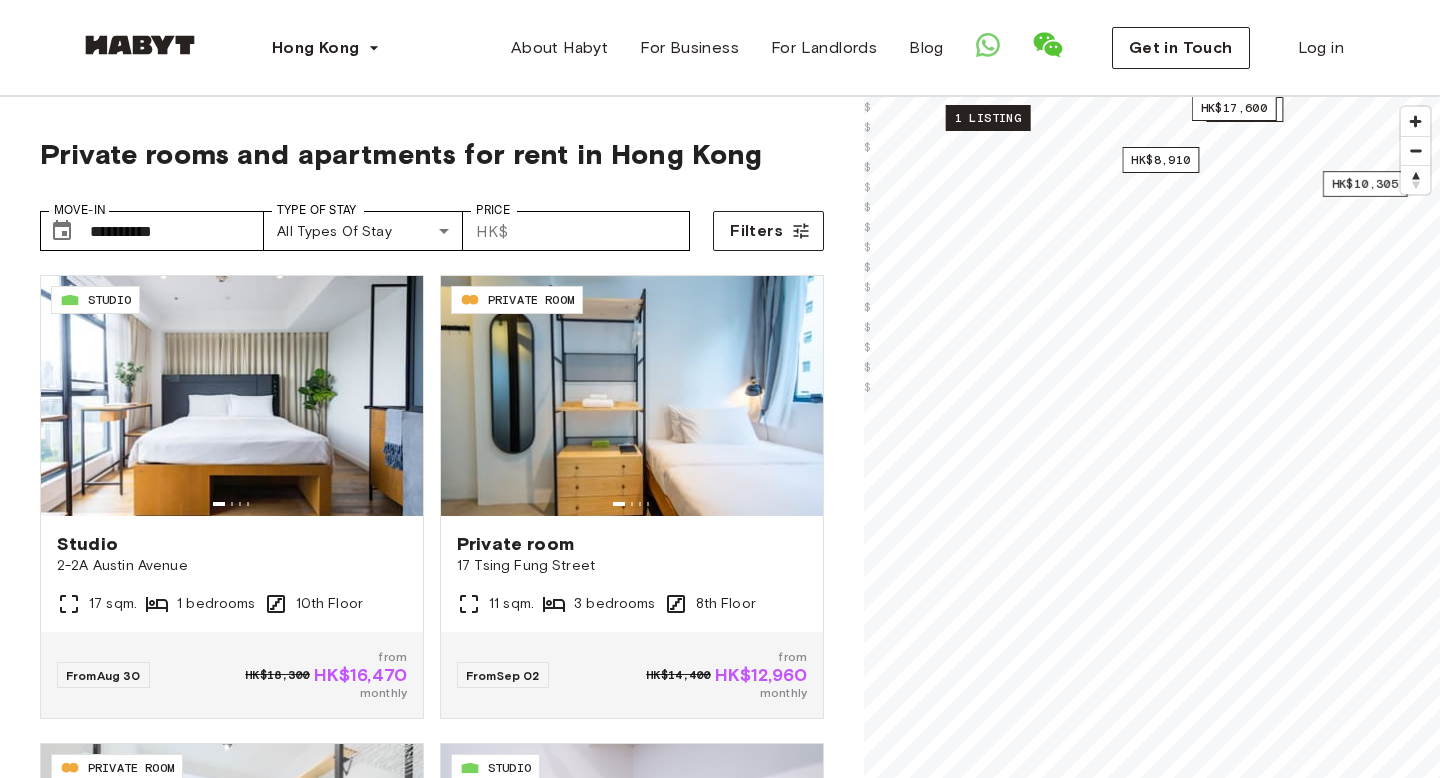 click on "1 listing" at bounding box center [988, 118] 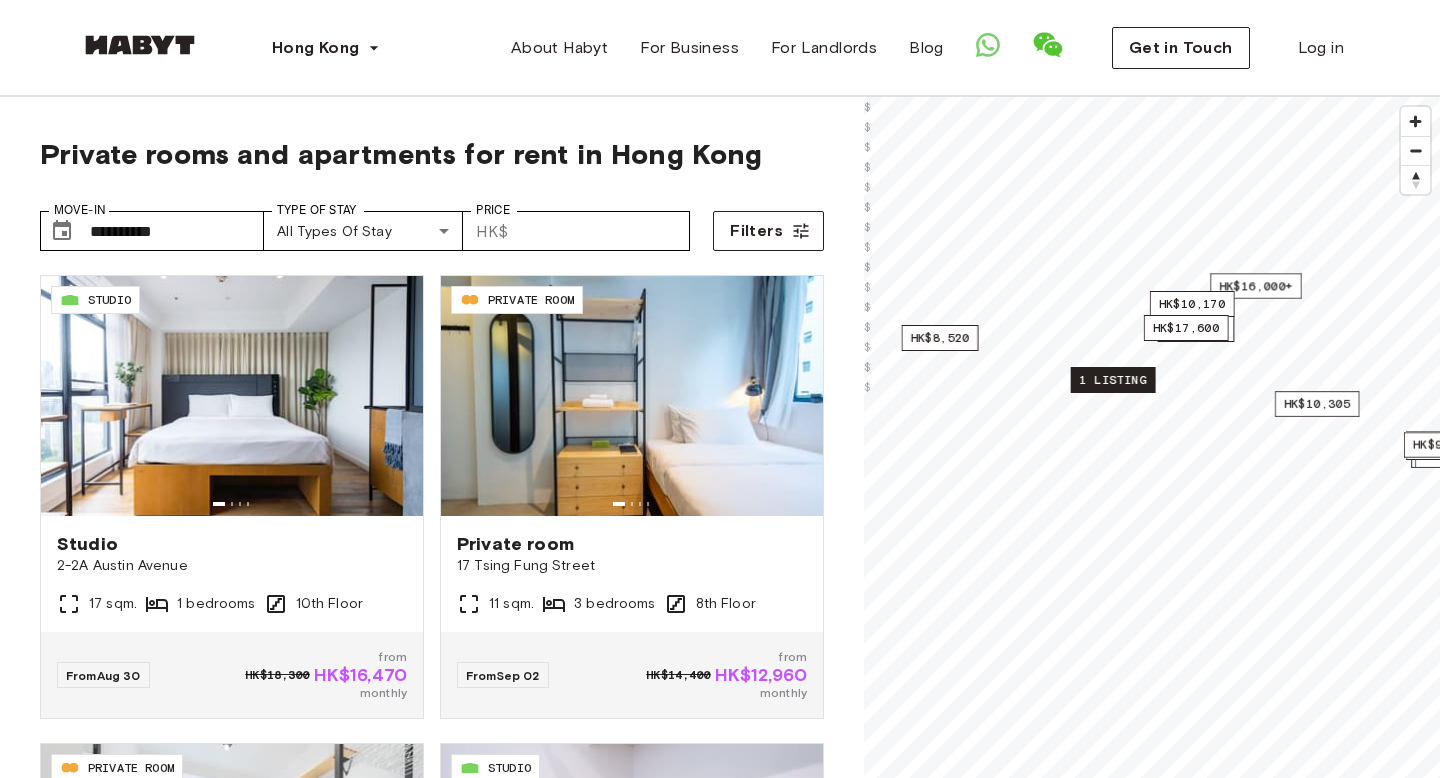 click on "1 listing" at bounding box center [1113, 380] 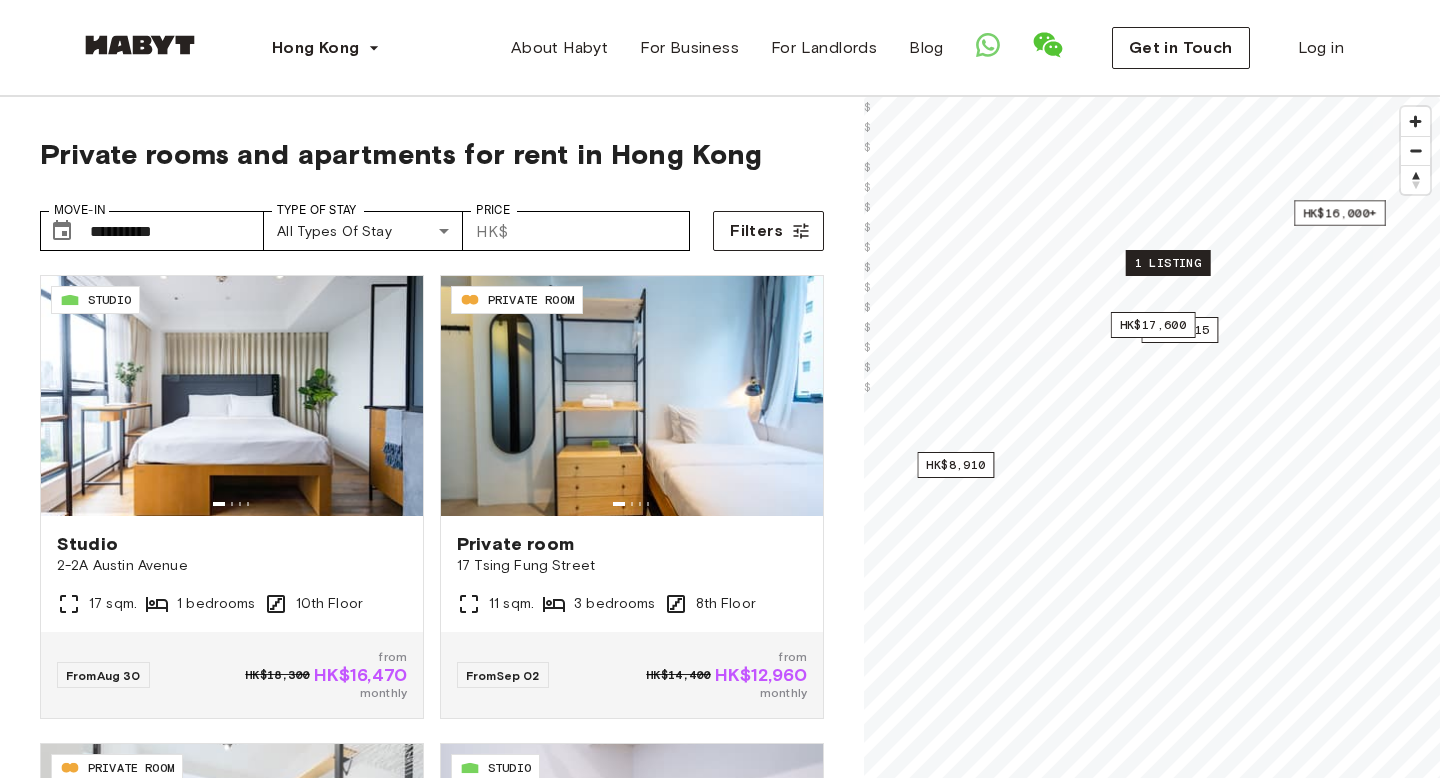 click on "1 listing" at bounding box center [1168, 263] 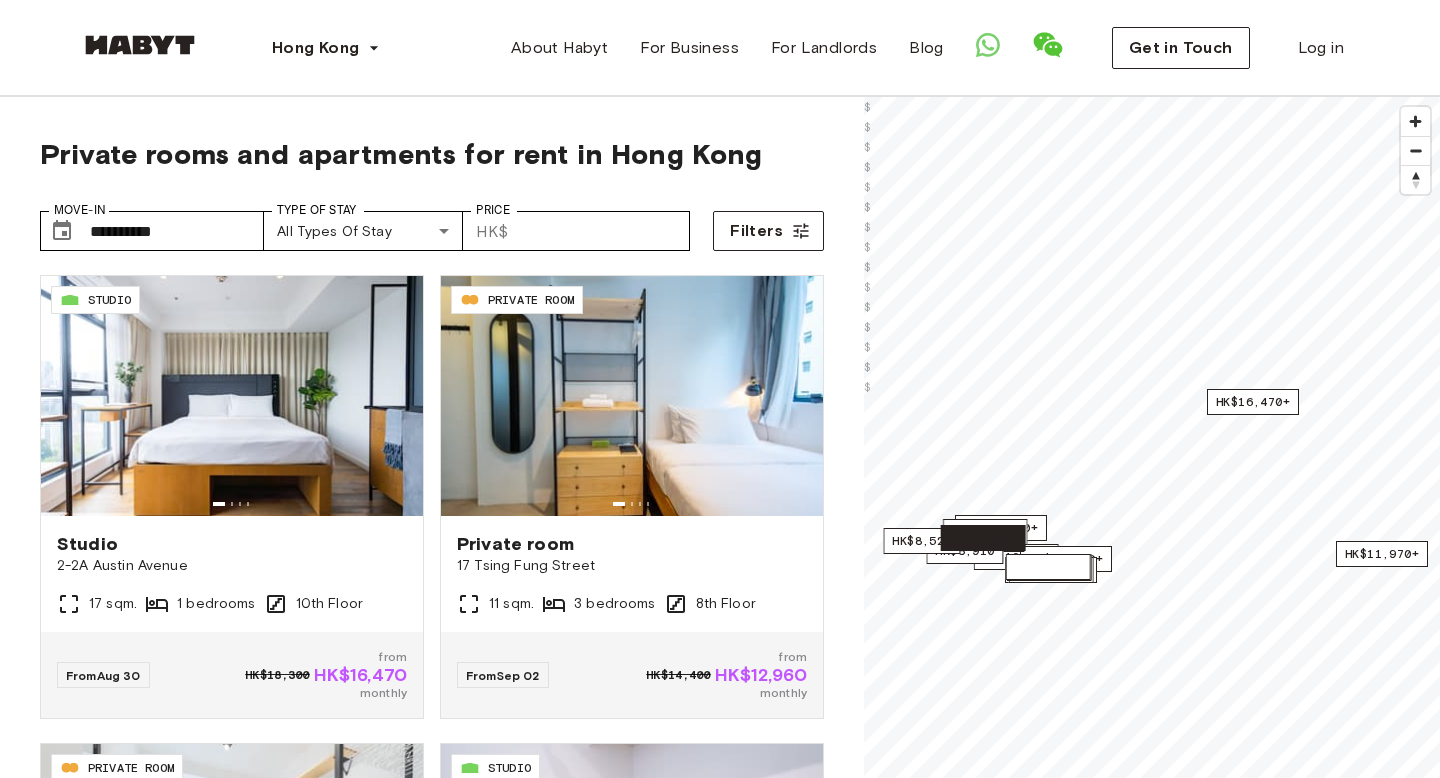 click on "1 listing" at bounding box center (983, 538) 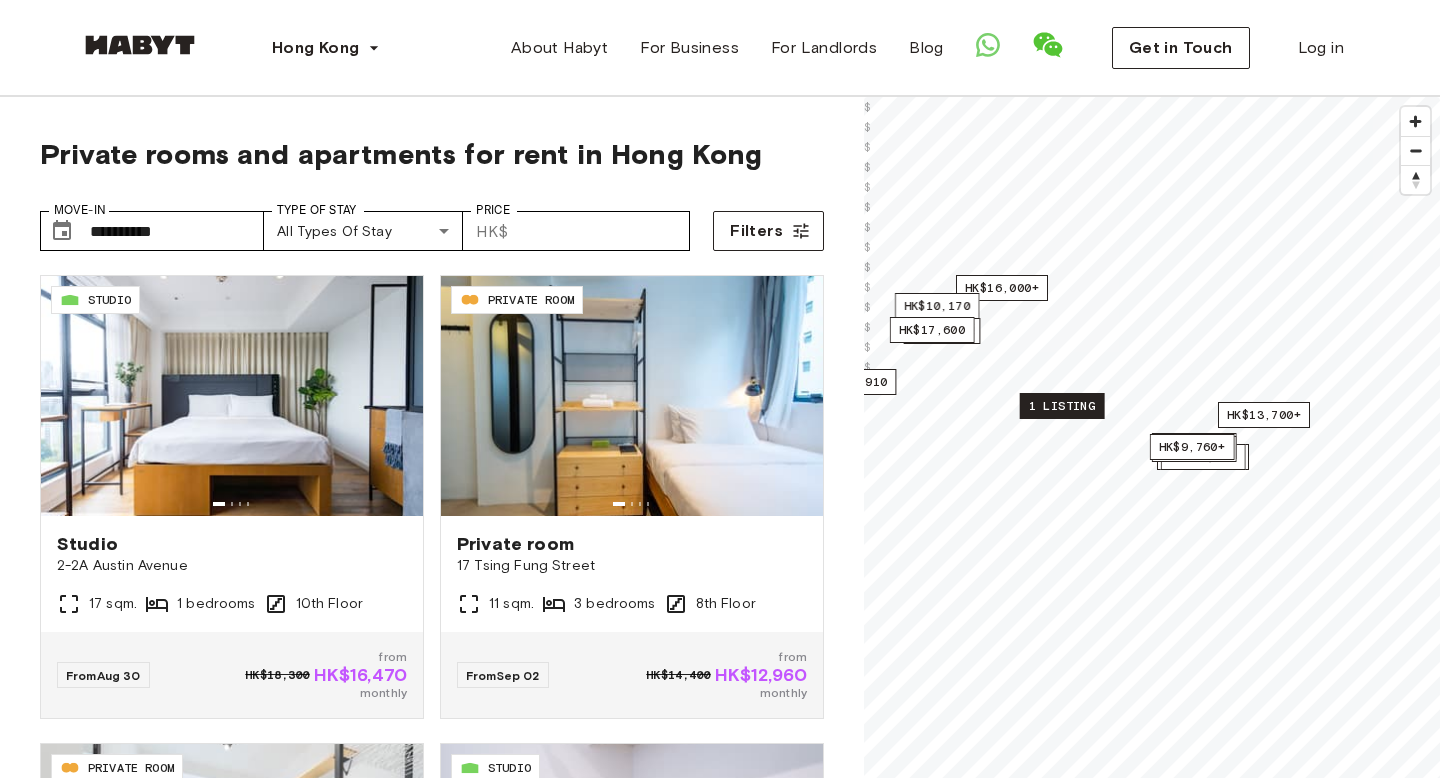 click on "1 listing" at bounding box center [1062, 406] 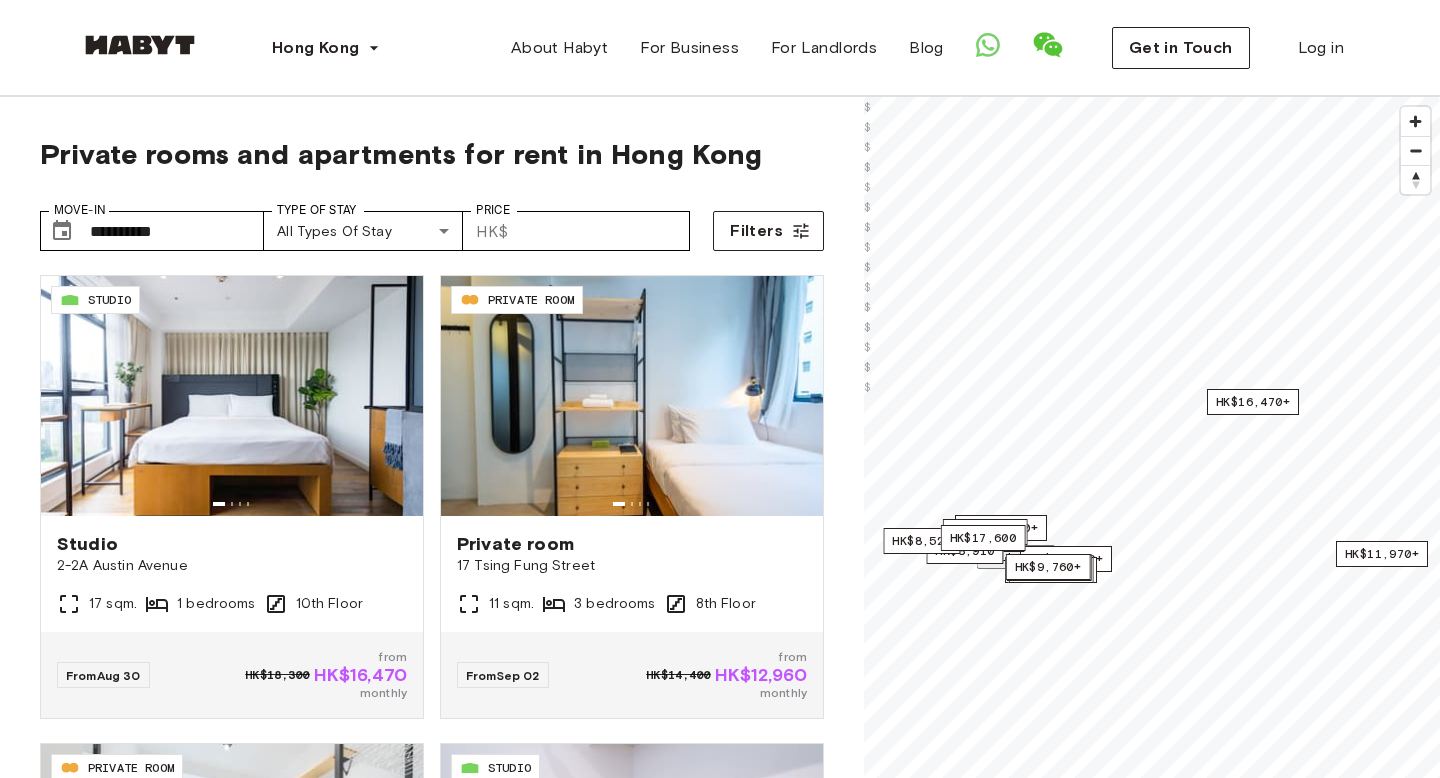 click on "168 Hollywood Road" at bounding box center [939, 935] 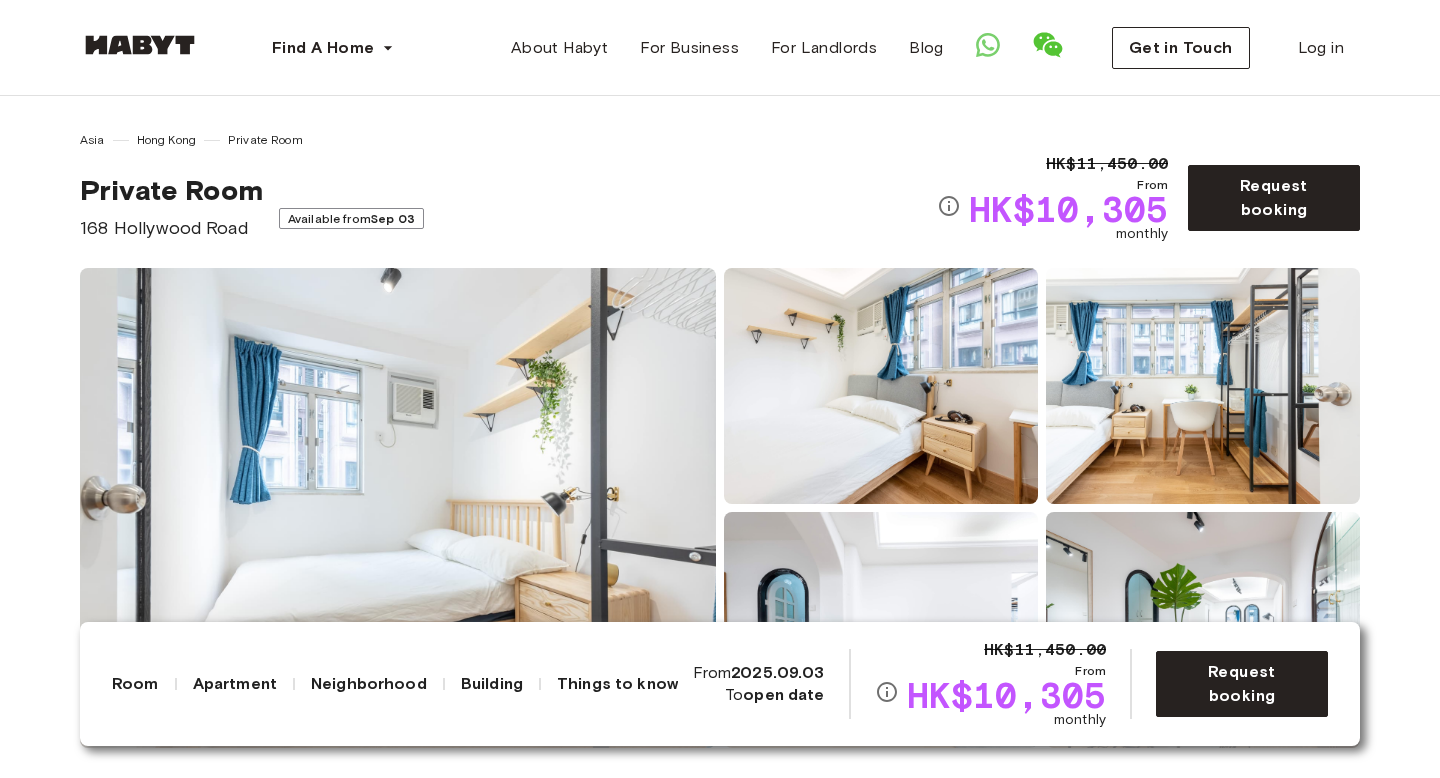 scroll, scrollTop: 0, scrollLeft: 0, axis: both 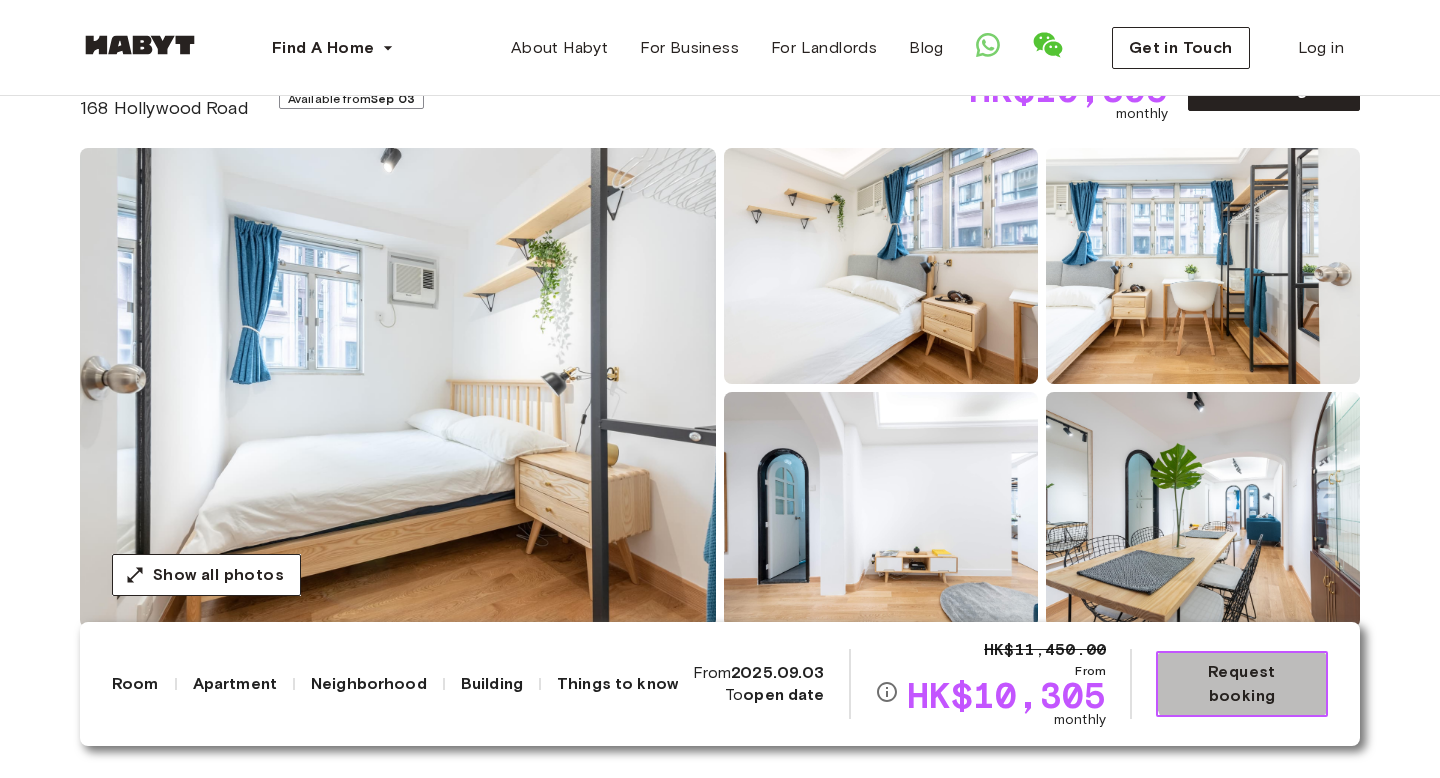 click on "Request booking" at bounding box center (1242, 684) 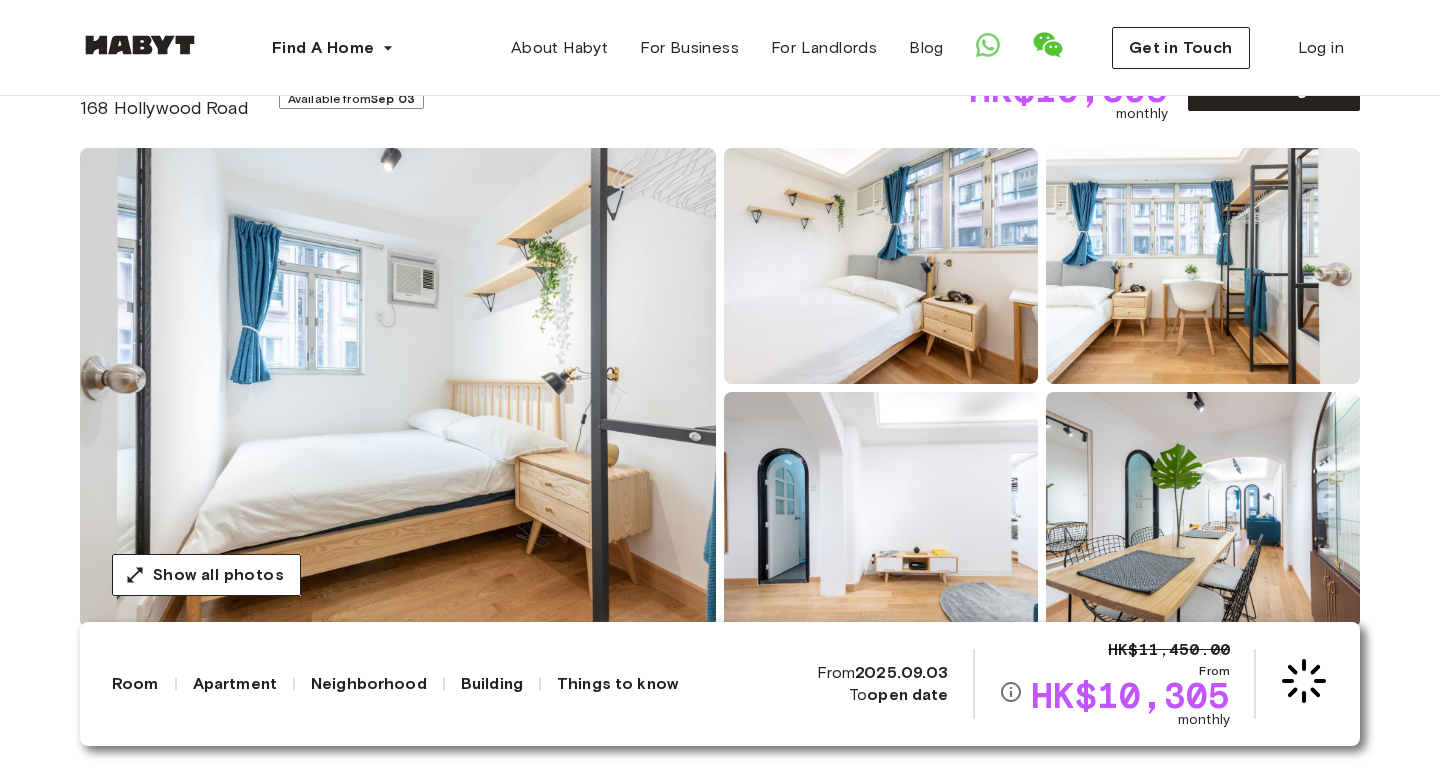 scroll, scrollTop: 0, scrollLeft: 0, axis: both 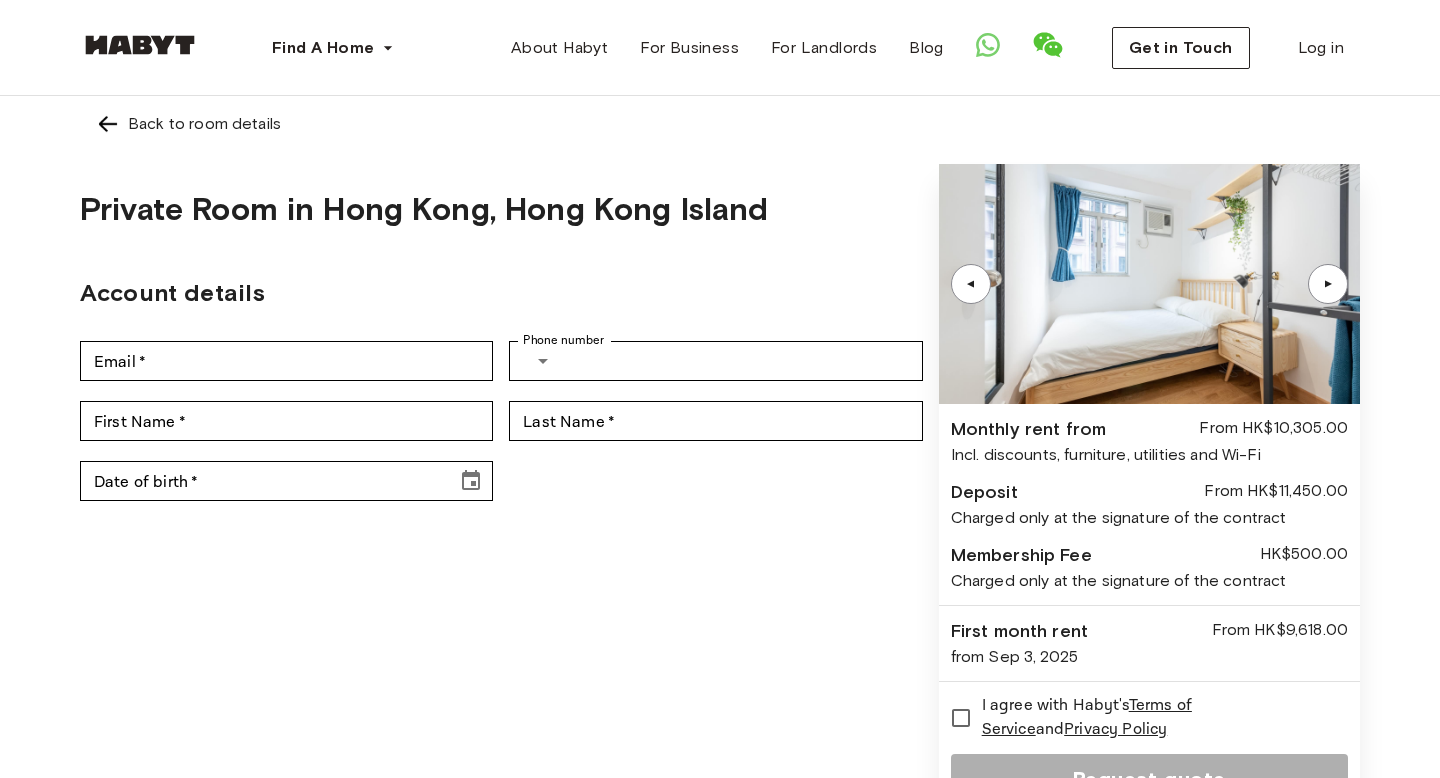 click on "Email   * Email   * Phone number ​ Phone number" at bounding box center [501, 361] 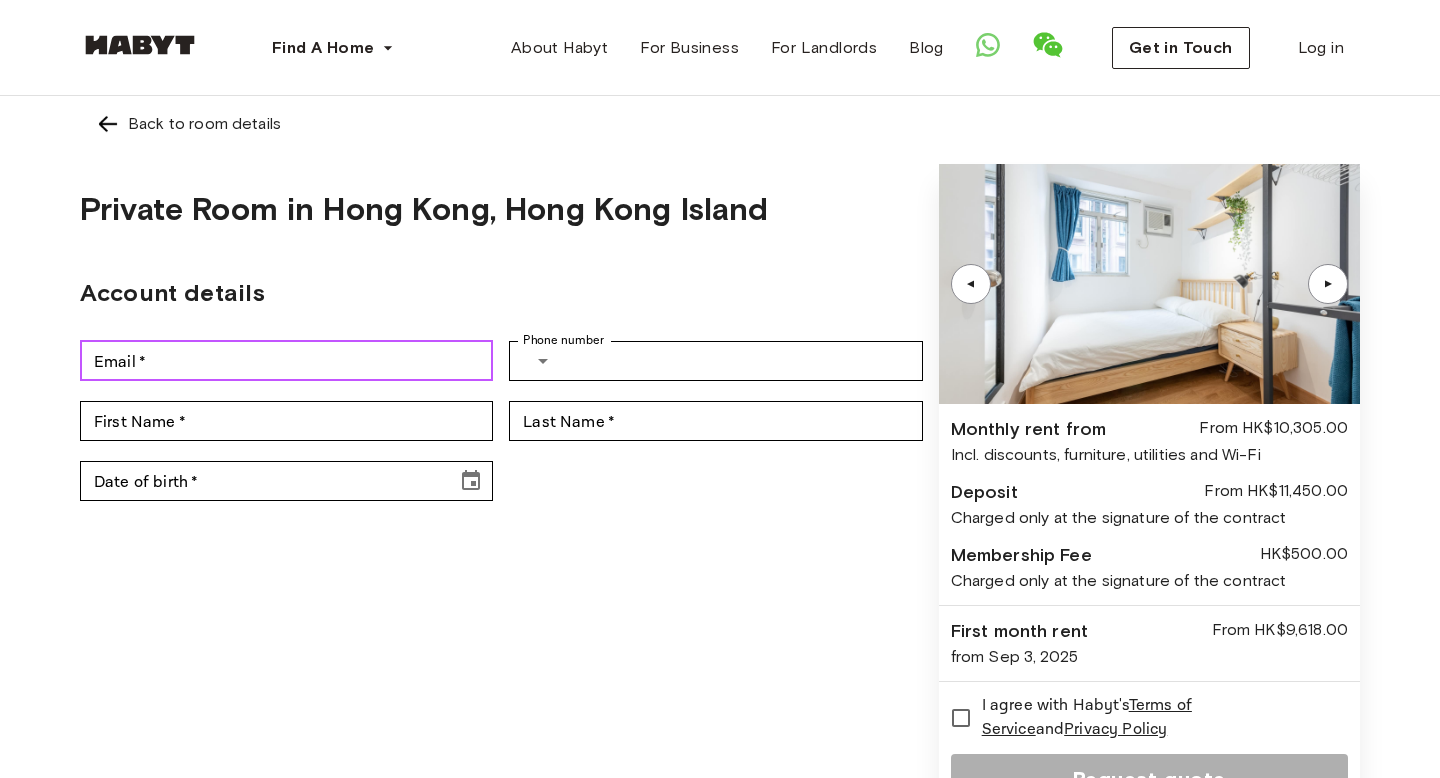 click on "Email   *" at bounding box center (286, 361) 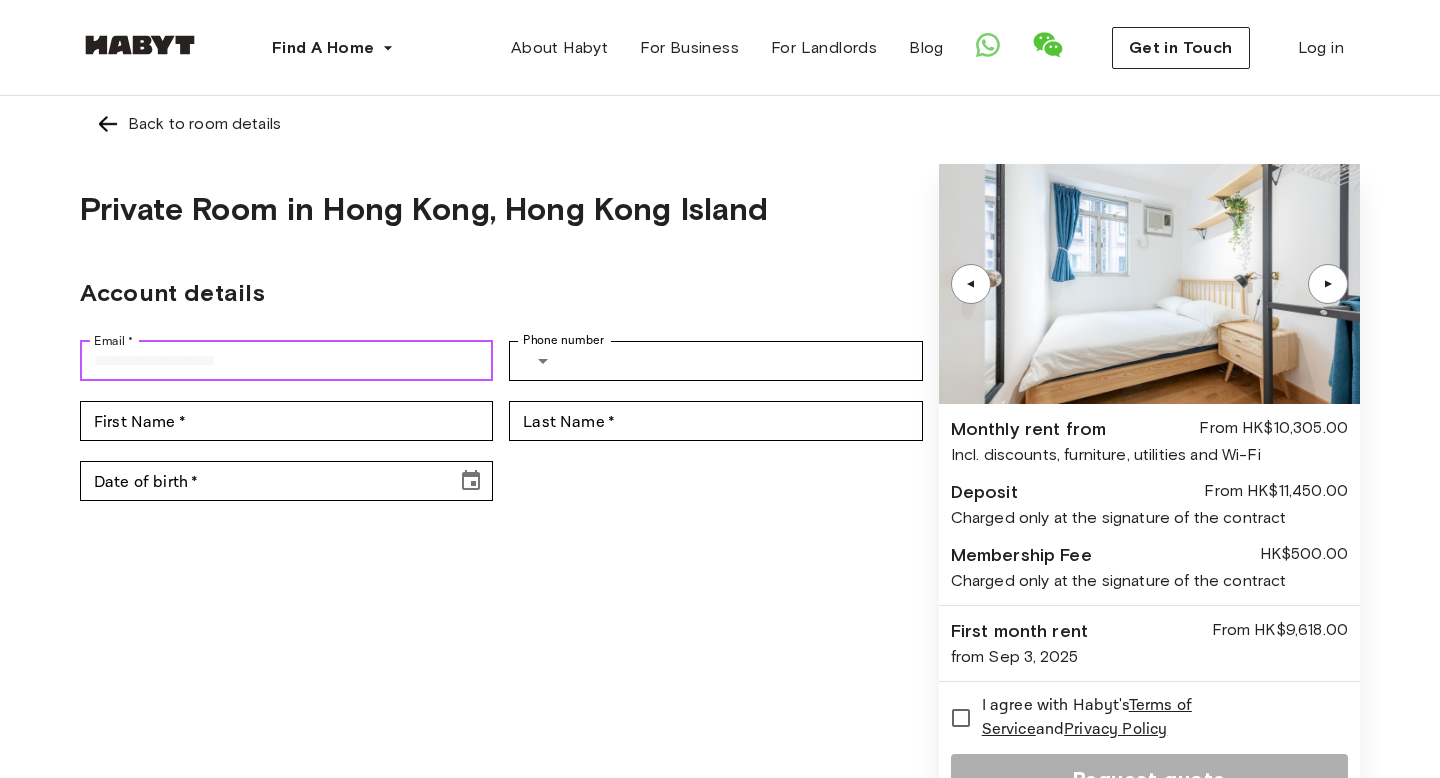 type on "**********" 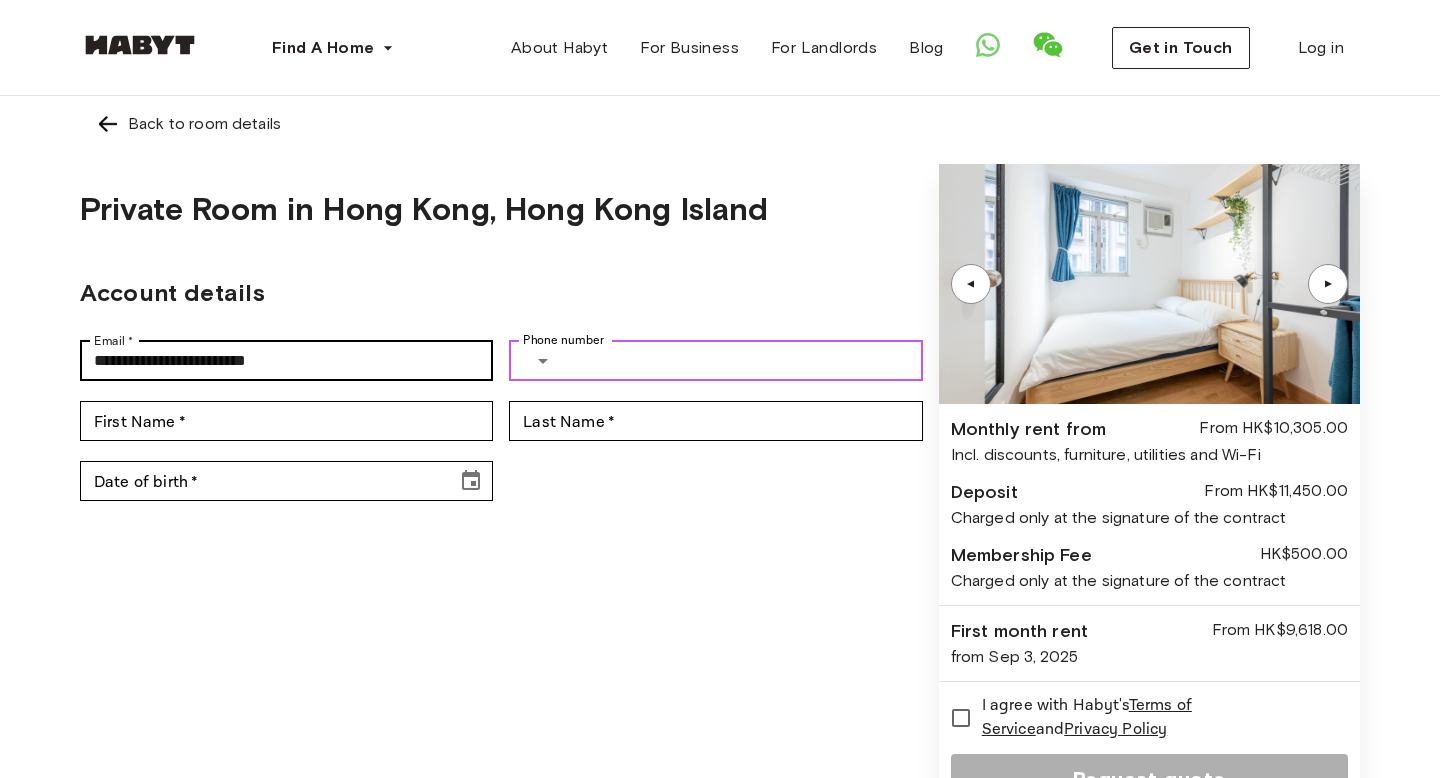 type on "**********" 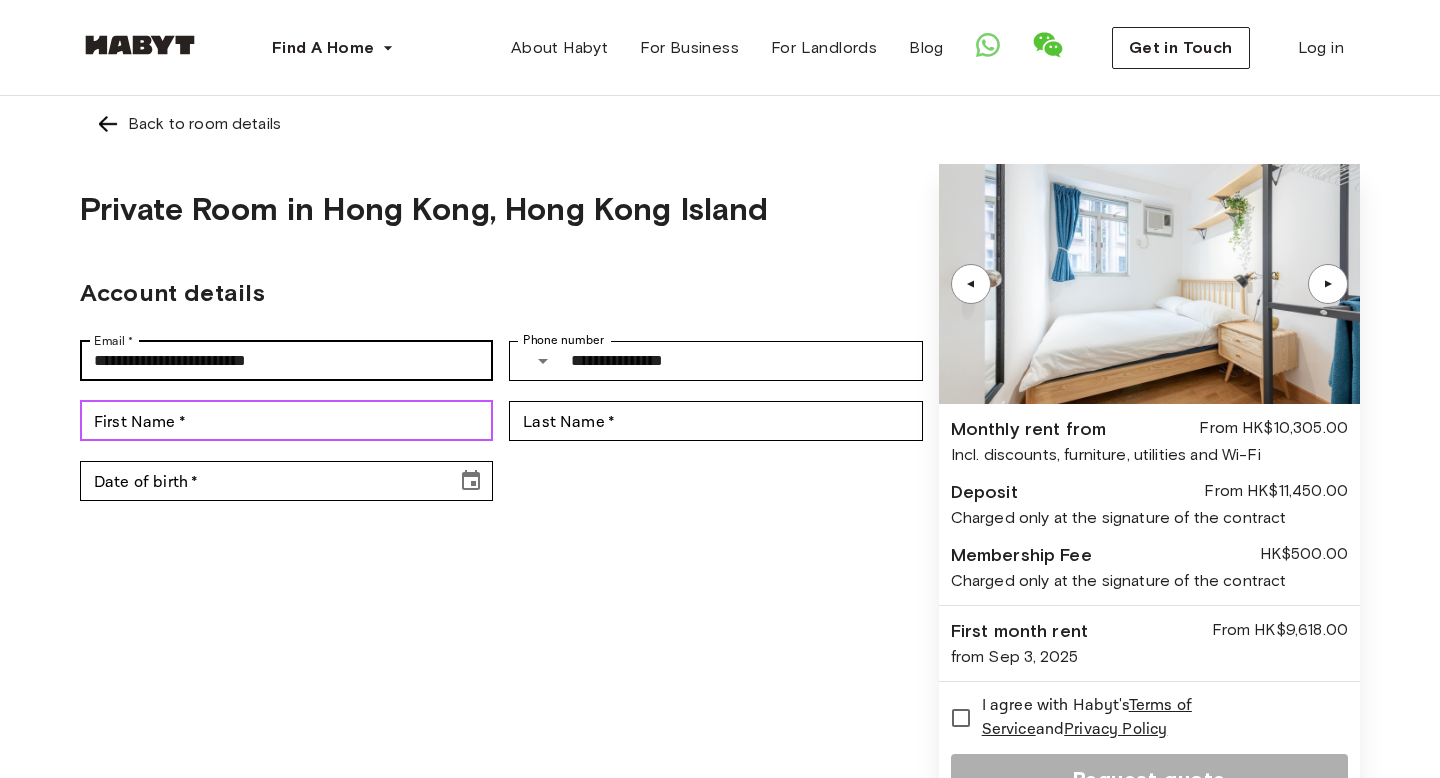 type on "*********" 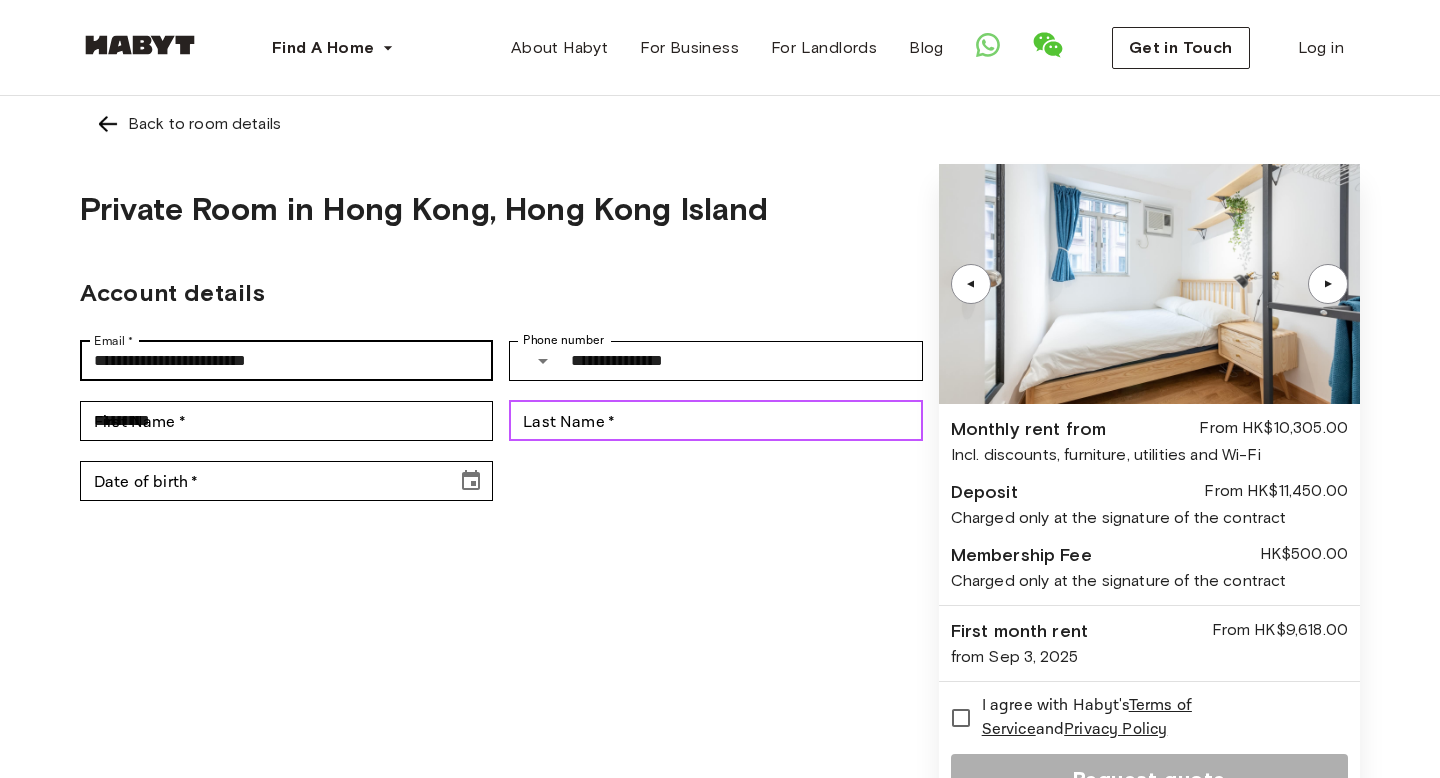 type on "*****" 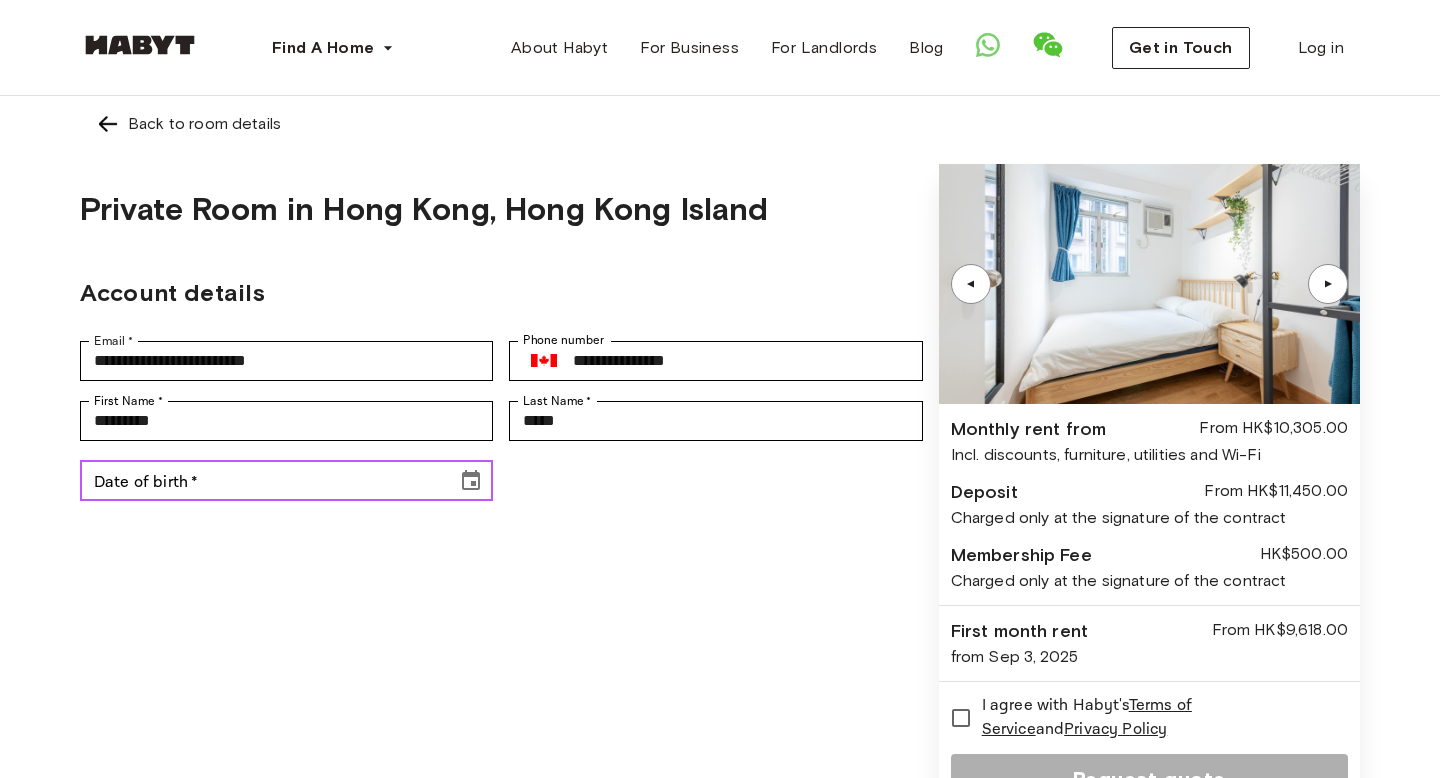 click 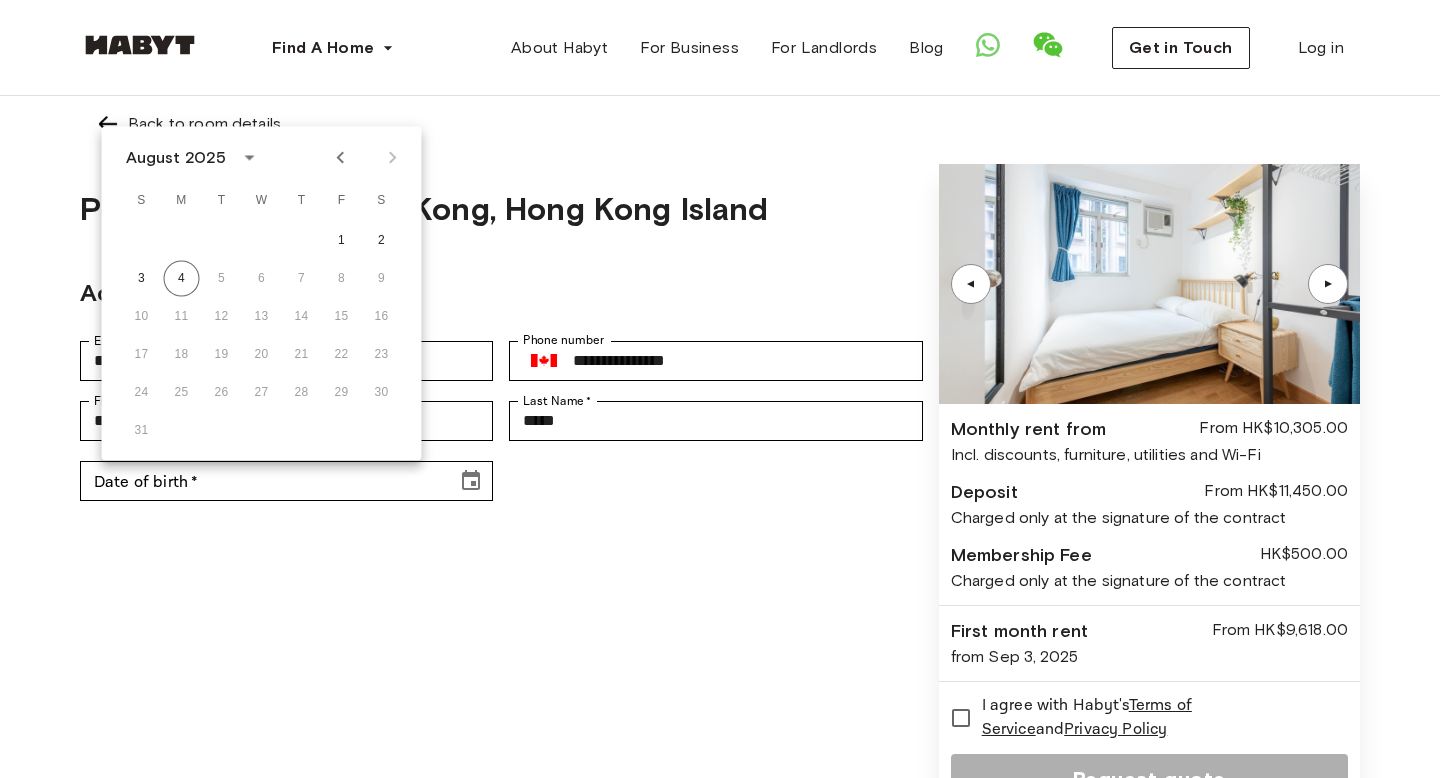 click on "**********" at bounding box center (501, 492) 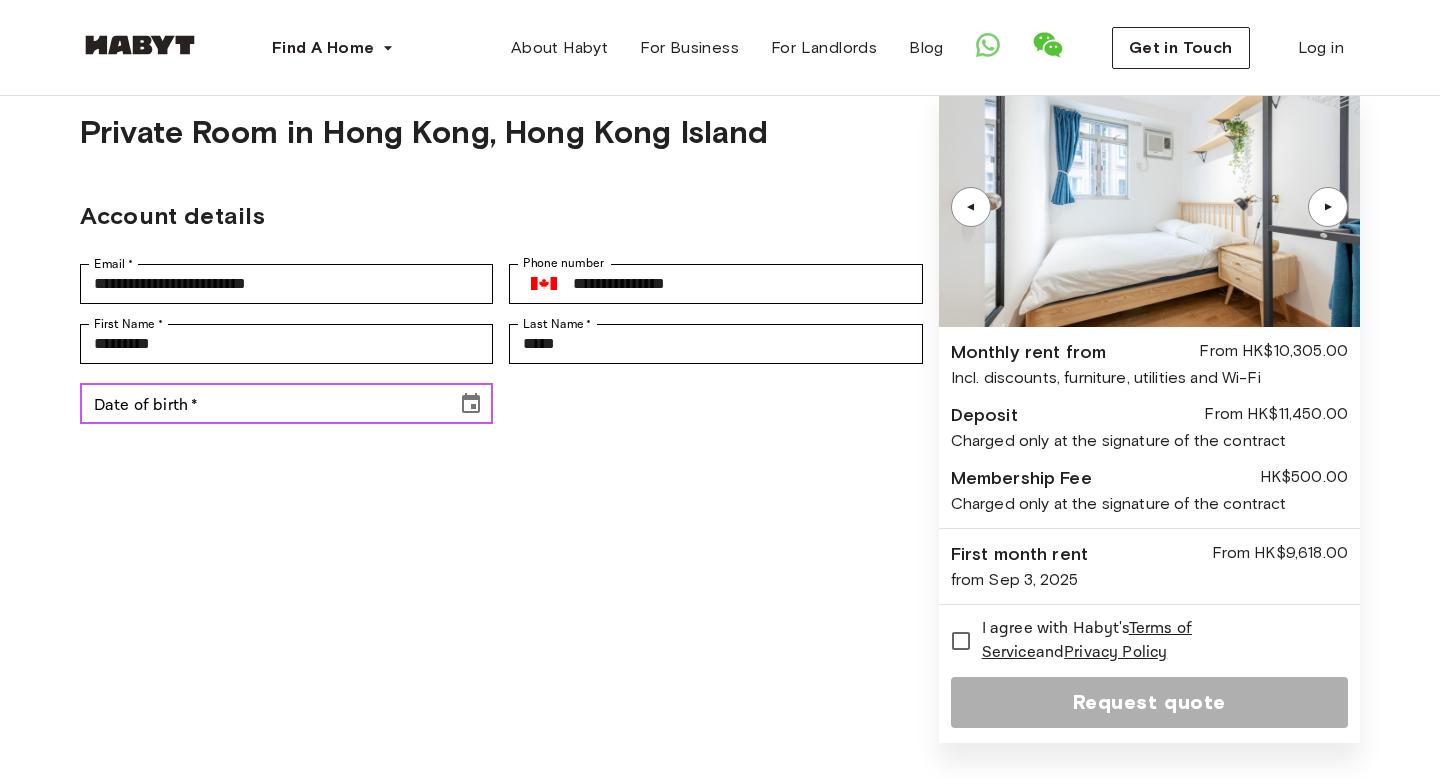 scroll, scrollTop: 275, scrollLeft: 0, axis: vertical 